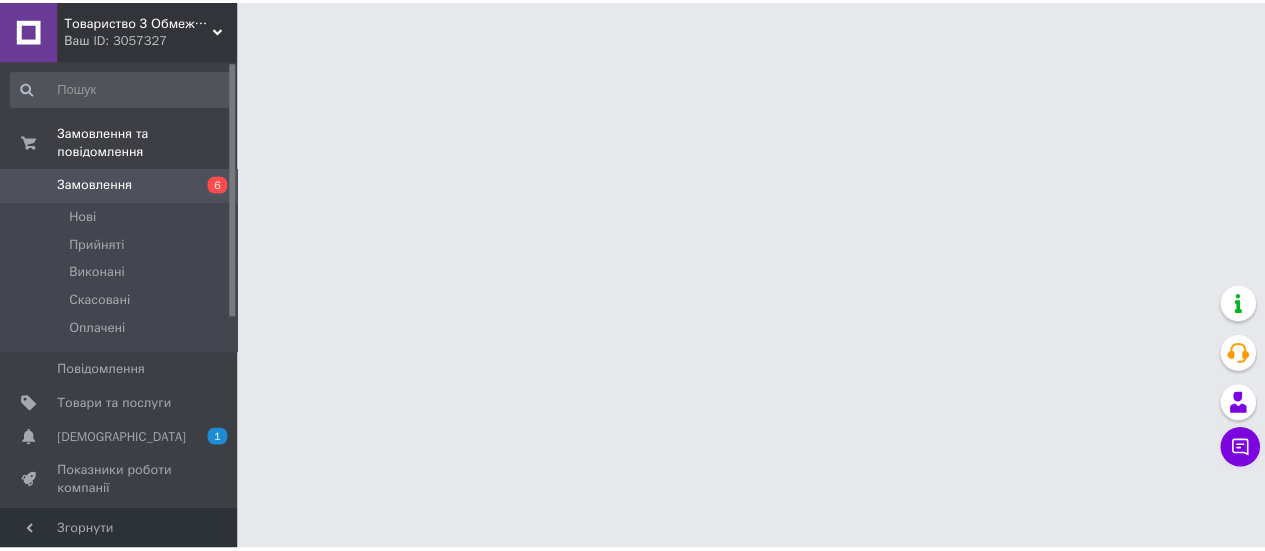 scroll, scrollTop: 0, scrollLeft: 0, axis: both 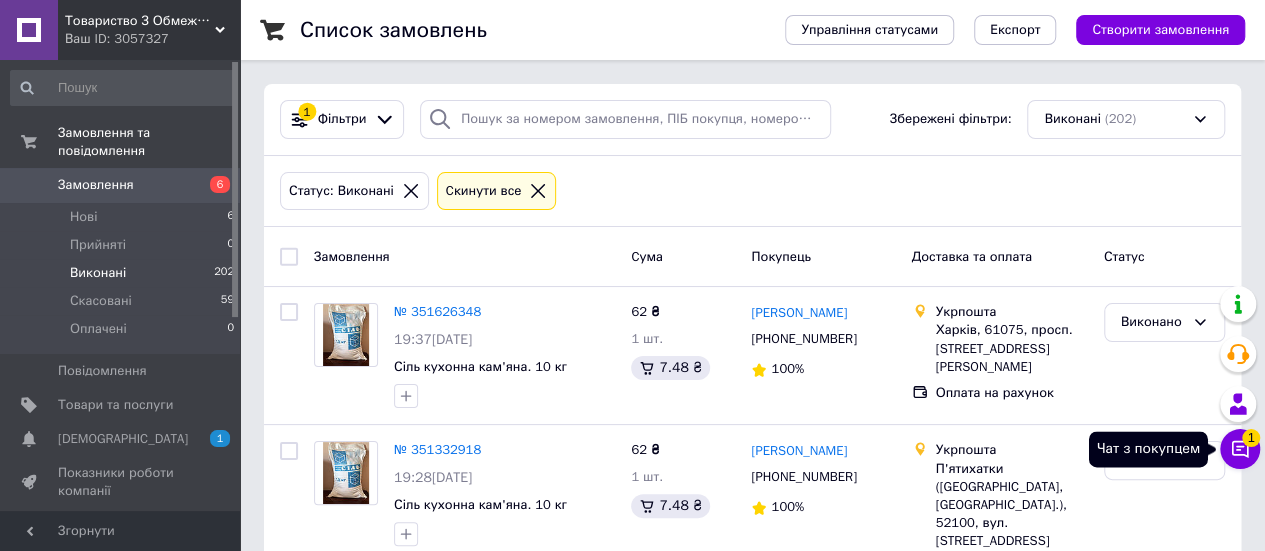 click on "1" at bounding box center [1251, 438] 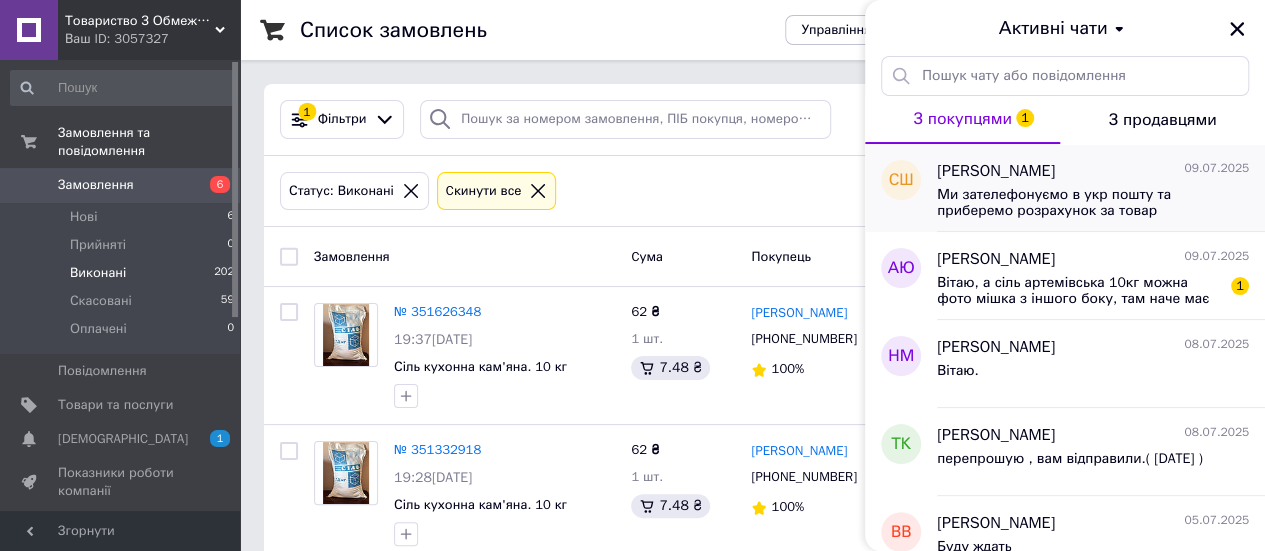 click on "Ми зателефонуємо в укр пошту та приберемо розрахунок за товар" at bounding box center [1093, 201] 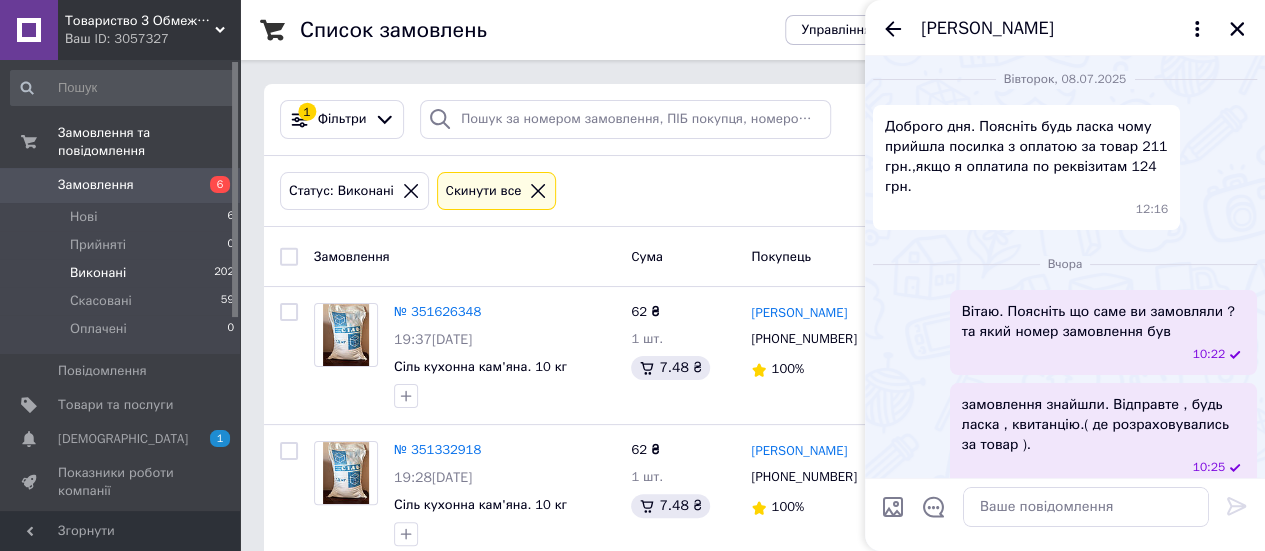 scroll, scrollTop: 0, scrollLeft: 0, axis: both 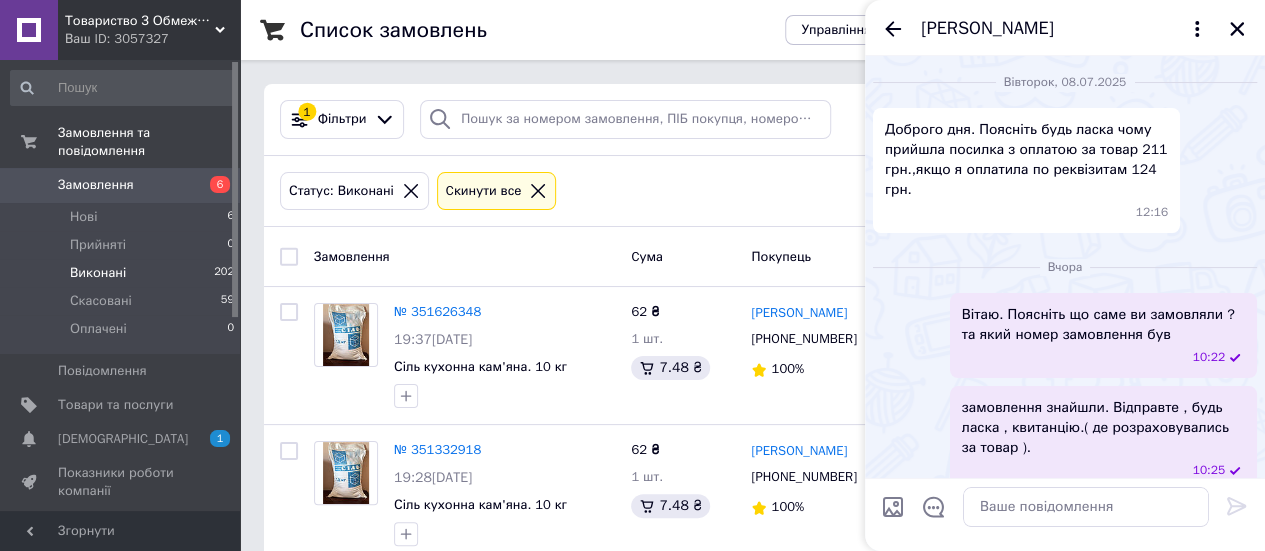 click on "[PERSON_NAME]" at bounding box center [987, 29] 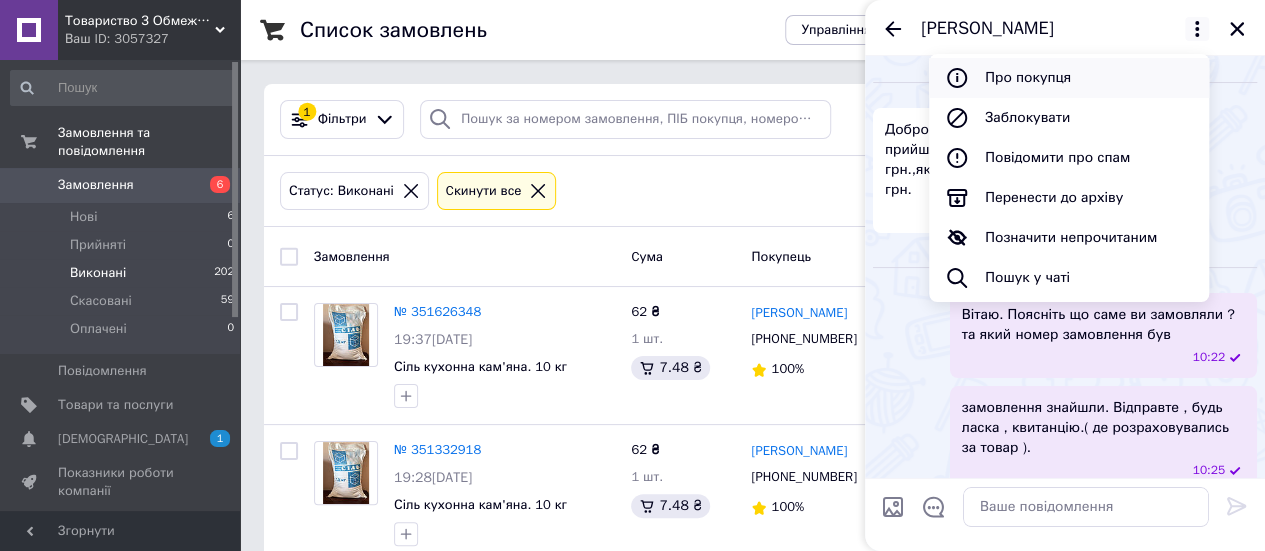 click on "Про покупця" at bounding box center (1069, 78) 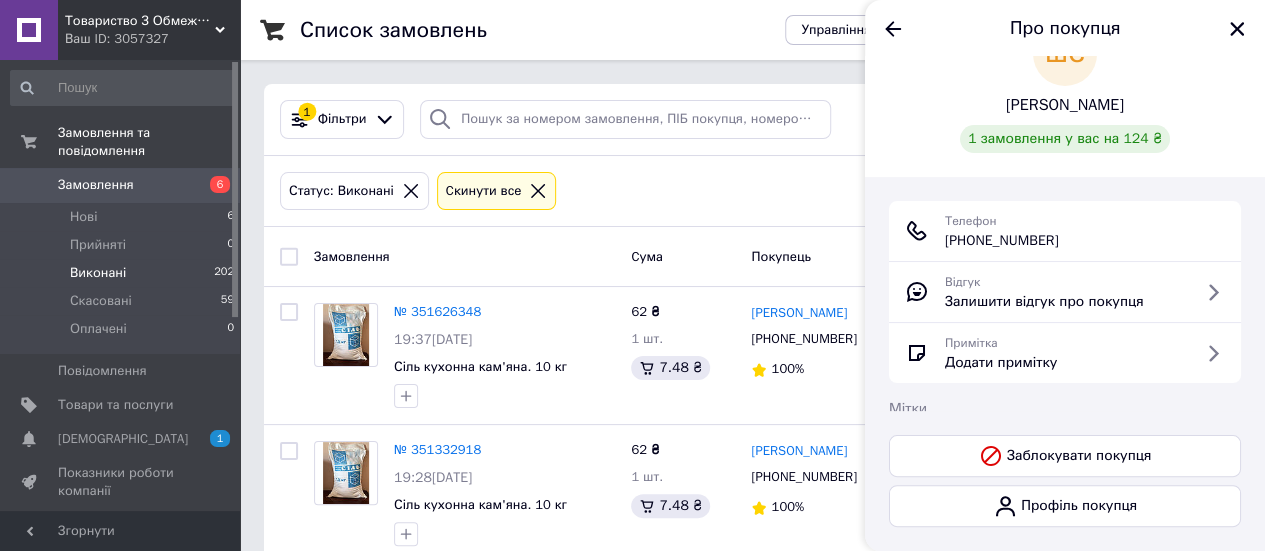 scroll, scrollTop: 100, scrollLeft: 0, axis: vertical 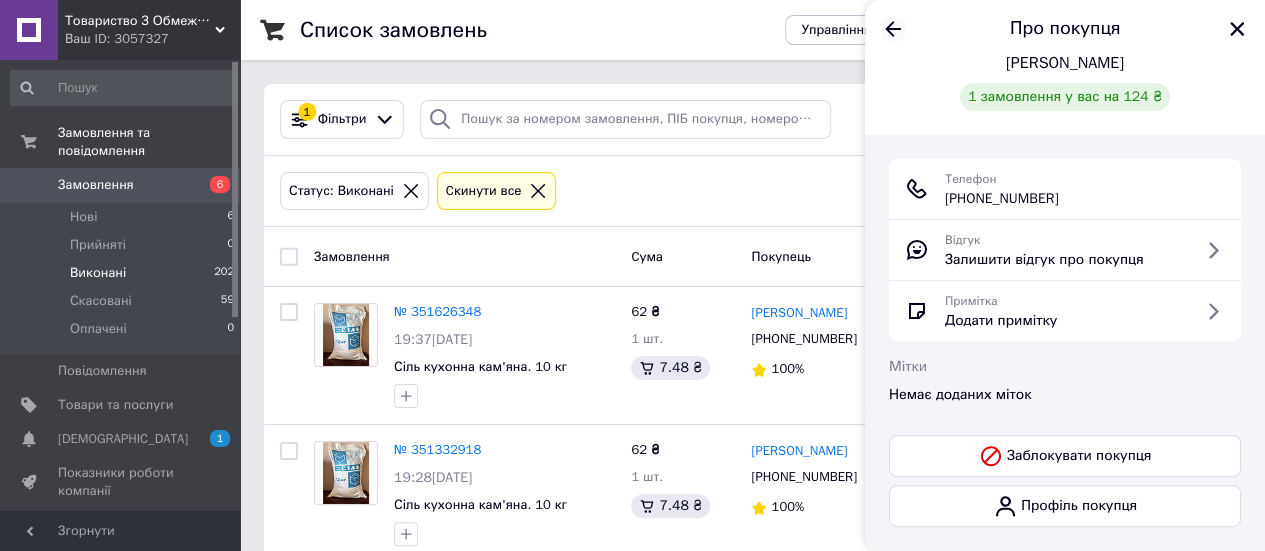 click 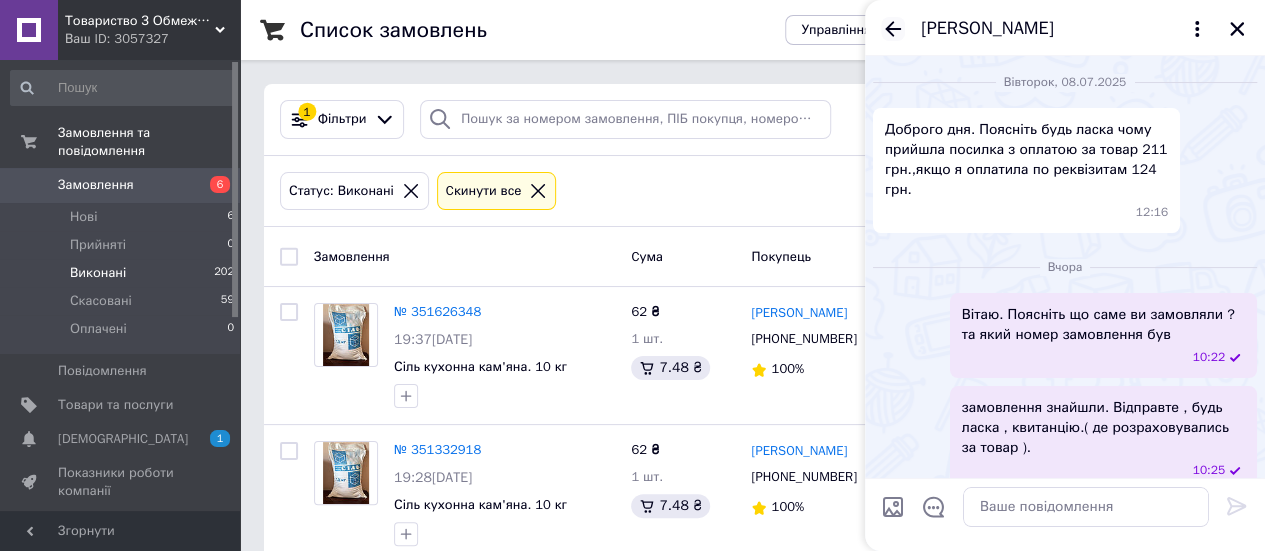 scroll, scrollTop: 114, scrollLeft: 0, axis: vertical 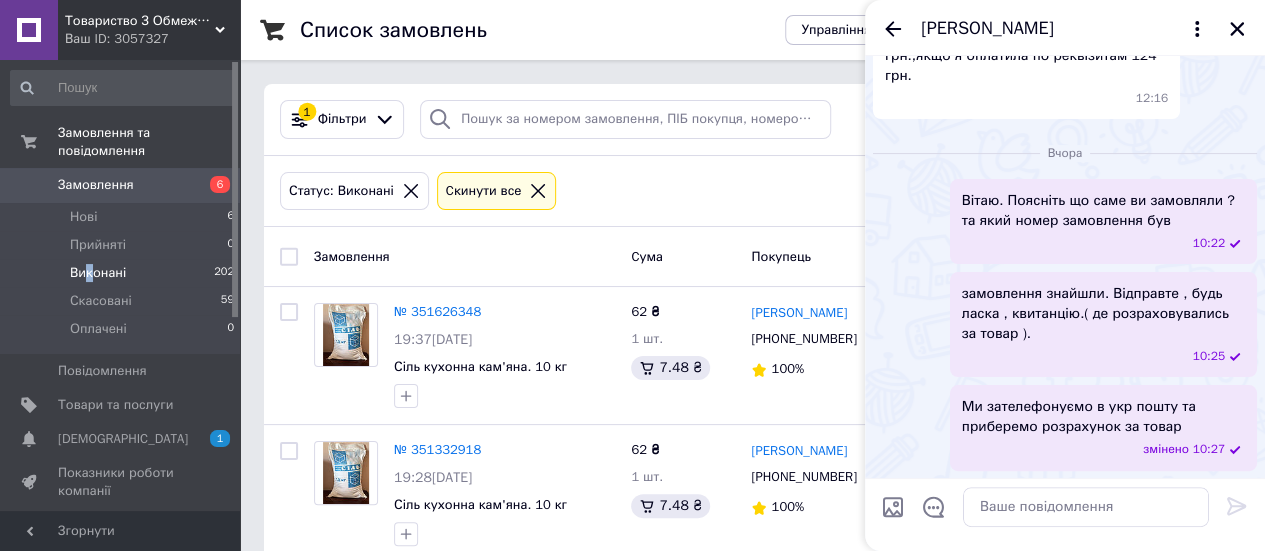 click on "Виконані" at bounding box center (98, 273) 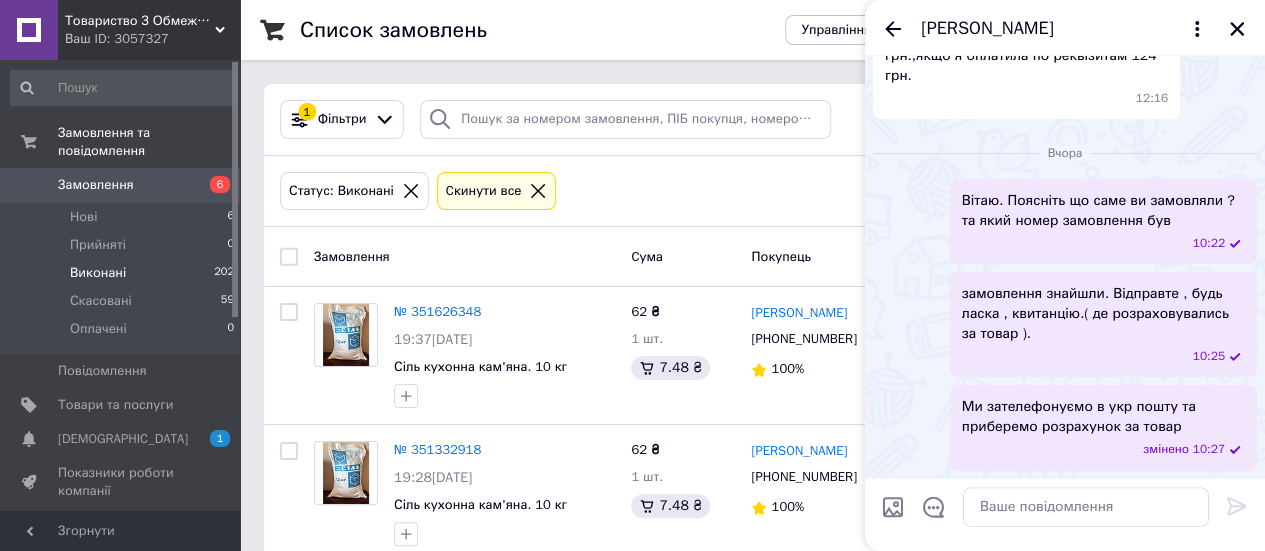 click on "Виконані 202" at bounding box center [123, 273] 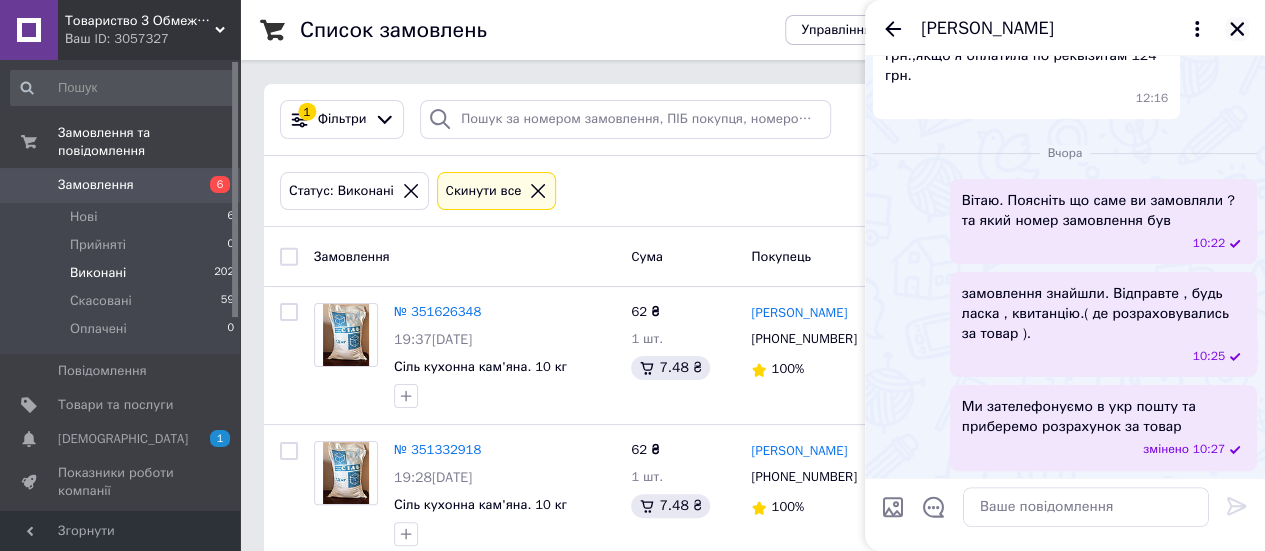 click 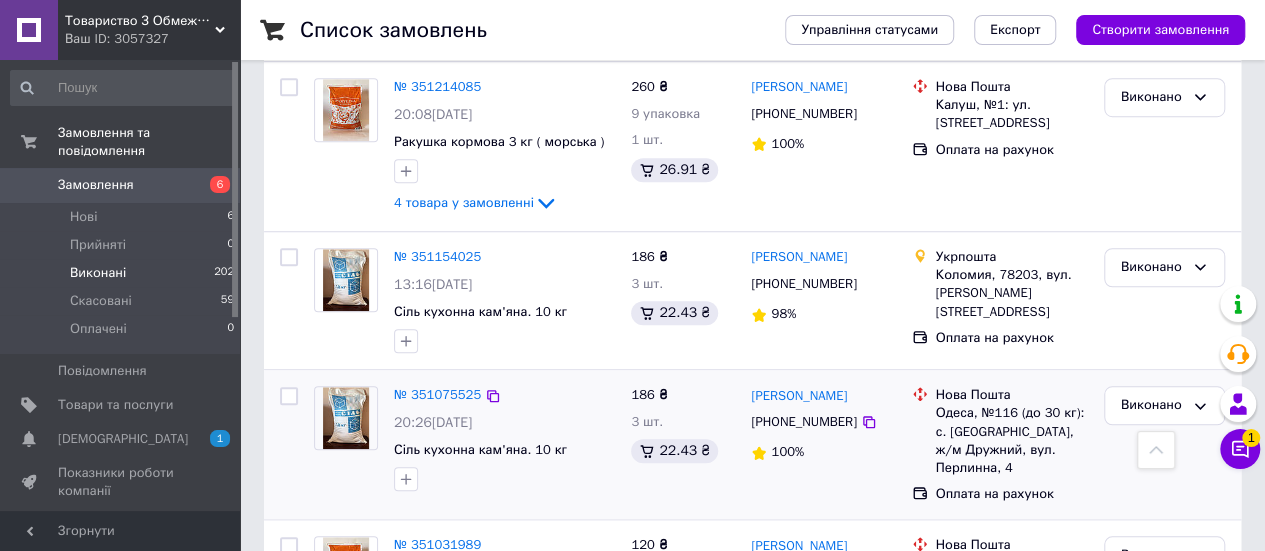 scroll, scrollTop: 1000, scrollLeft: 0, axis: vertical 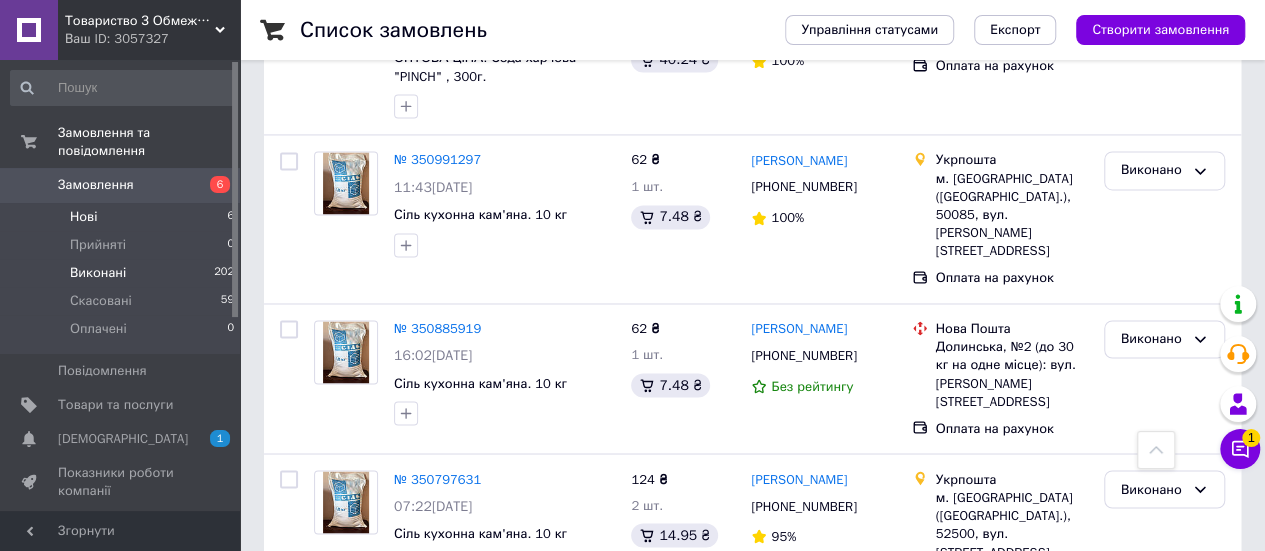 click on "Нові 6" at bounding box center [123, 217] 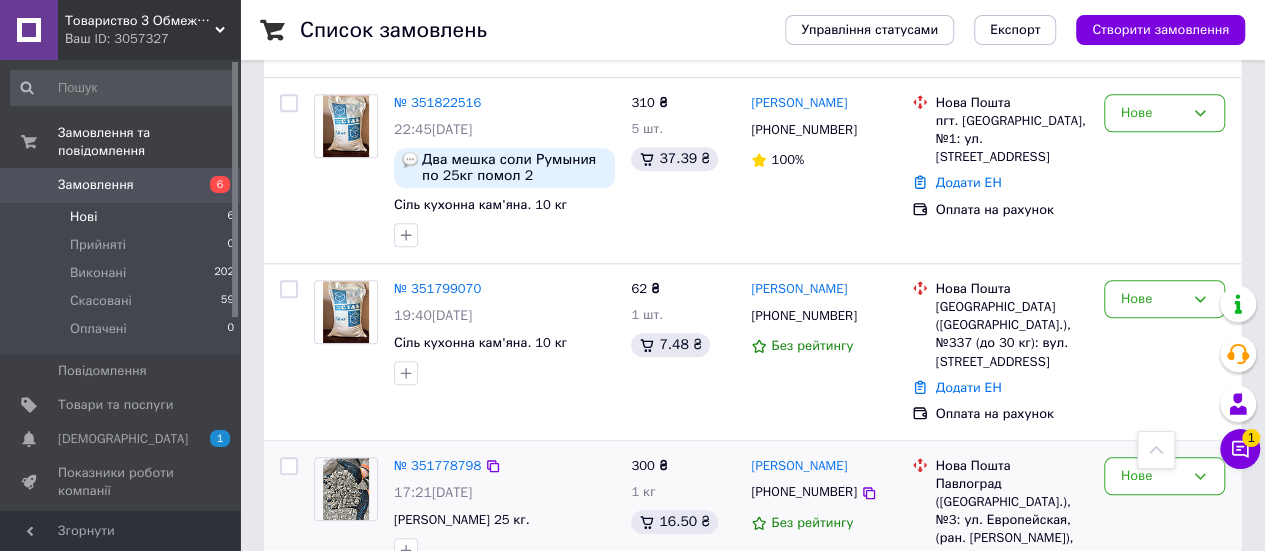 scroll, scrollTop: 807, scrollLeft: 0, axis: vertical 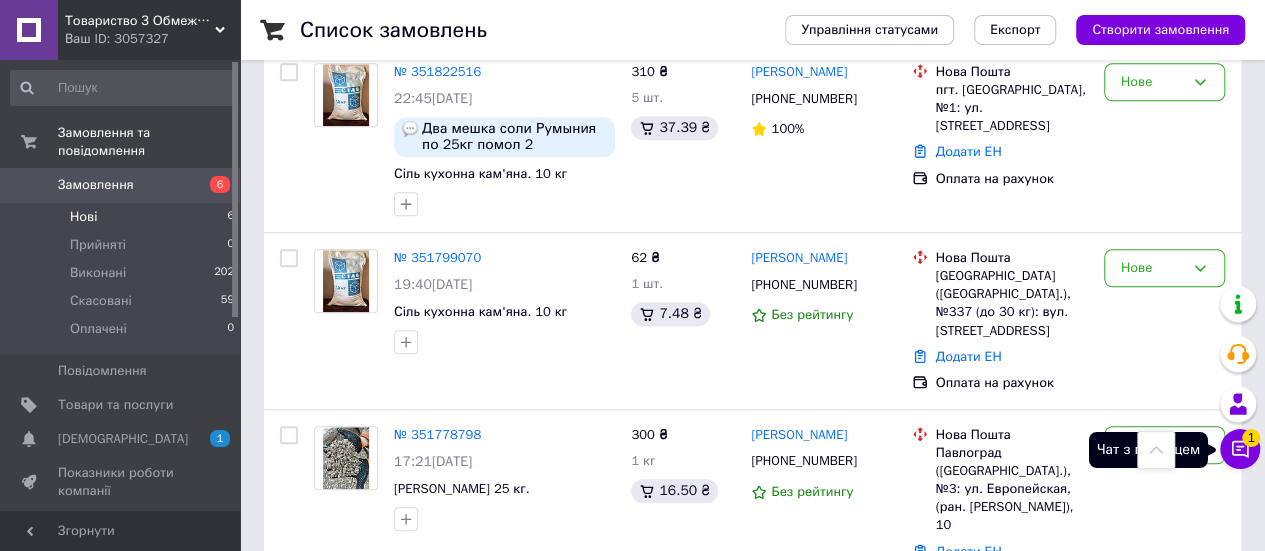click 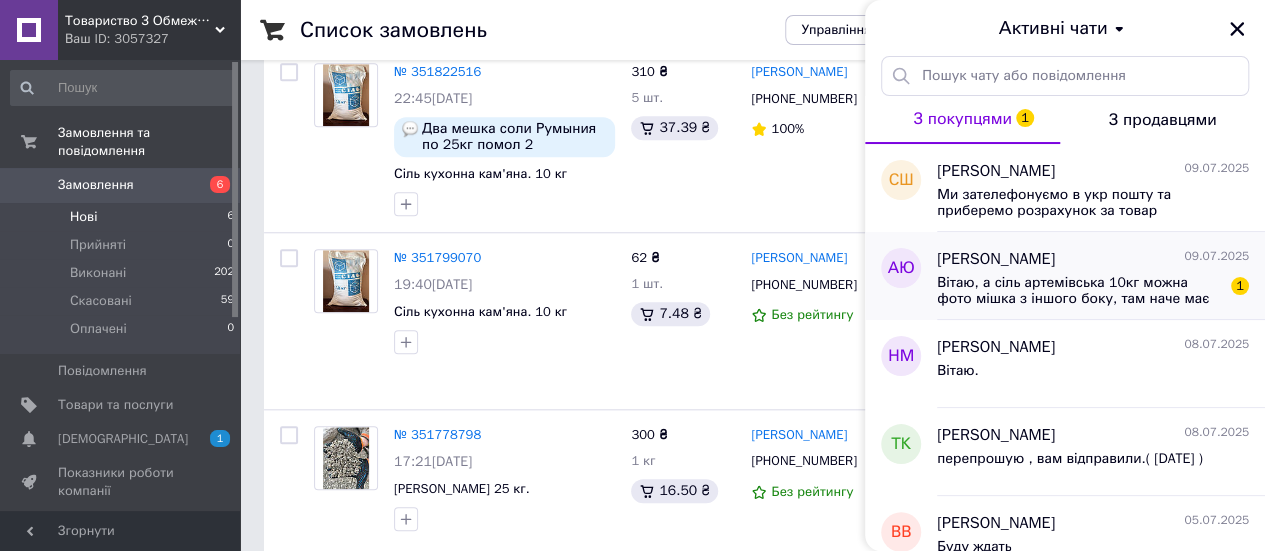 click on "Вітаю, а сіль артемівська 10кг можна фото мішка з іншого боку, там наче має бути папір з більшою інформацією. Це оригінальна?" at bounding box center [1079, 291] 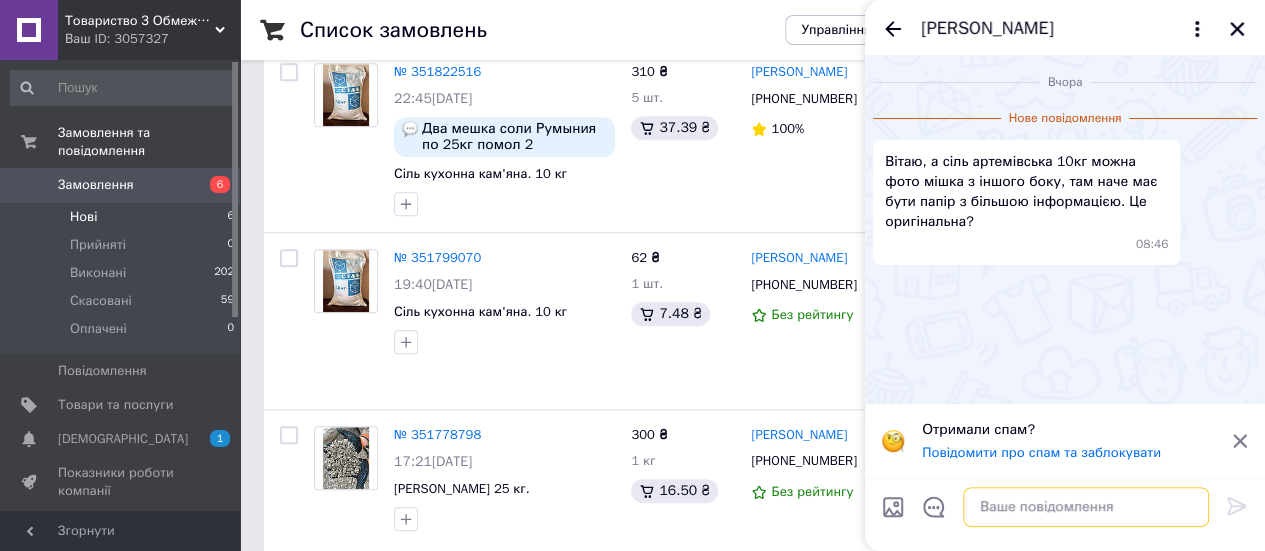 click at bounding box center (1086, 507) 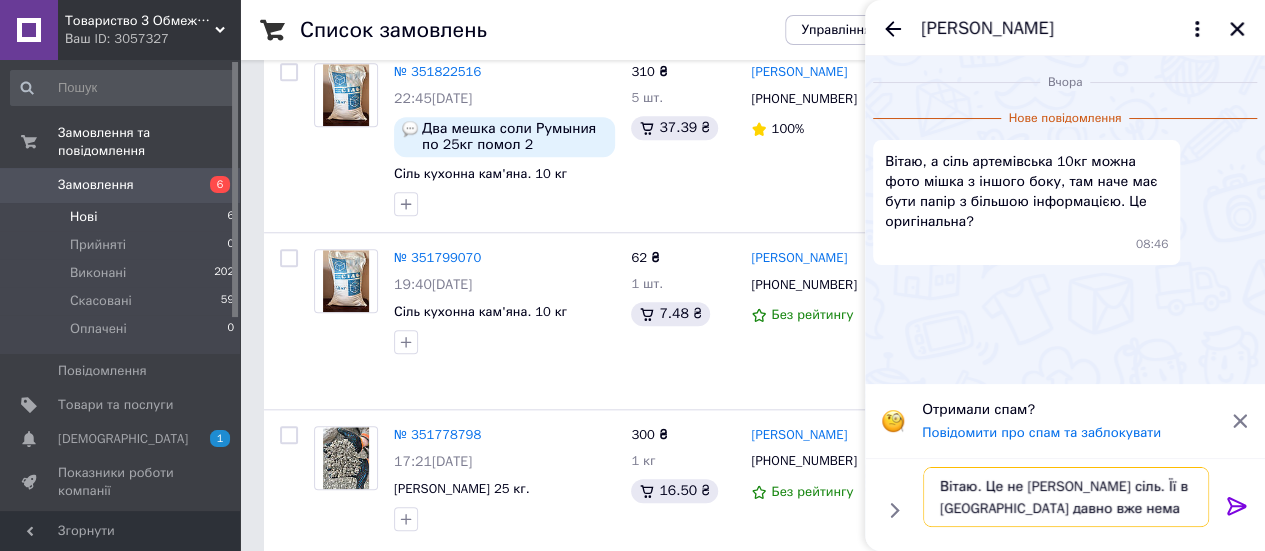 type on "Вітаю. Це не [PERSON_NAME] сіль. Її в [GEOGRAPHIC_DATA] давно вже немає" 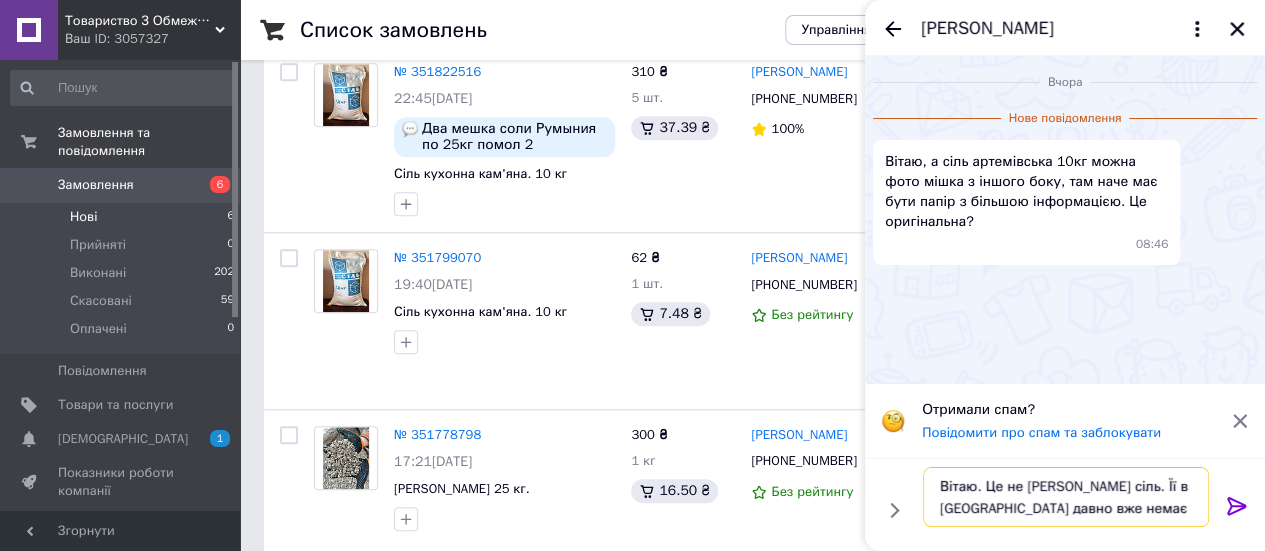 type 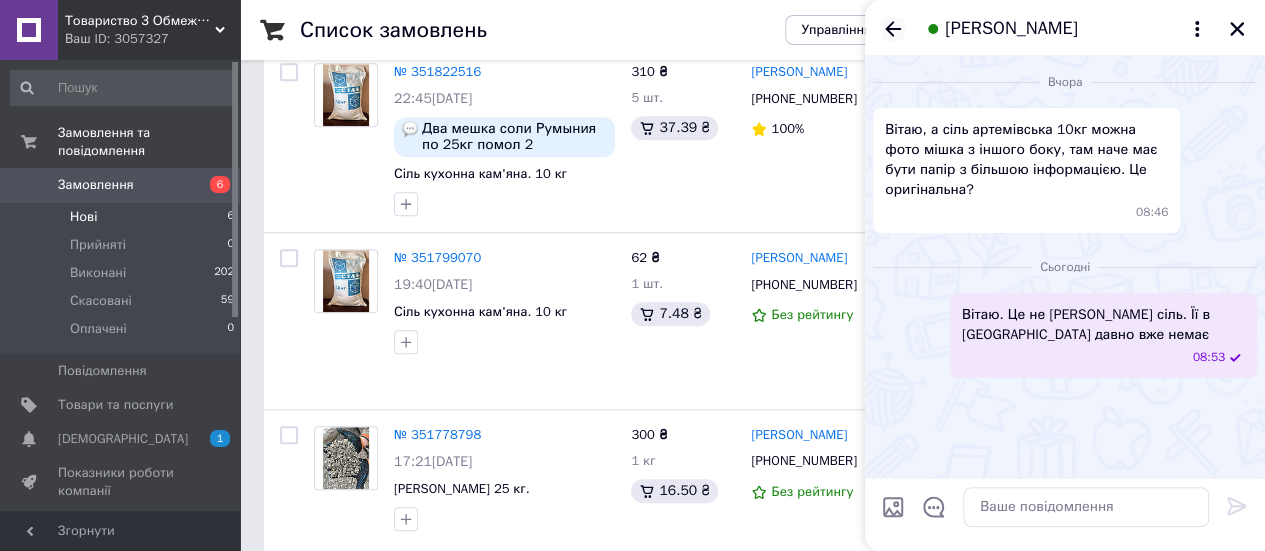 click 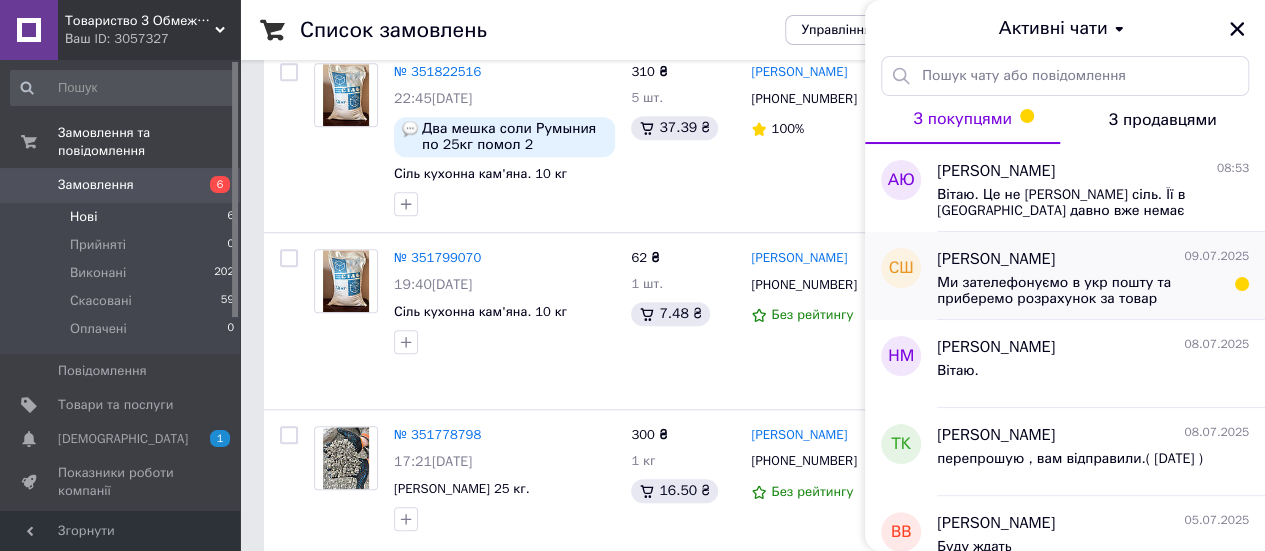 click on "[PERSON_NAME] [DATE]" at bounding box center [1093, 259] 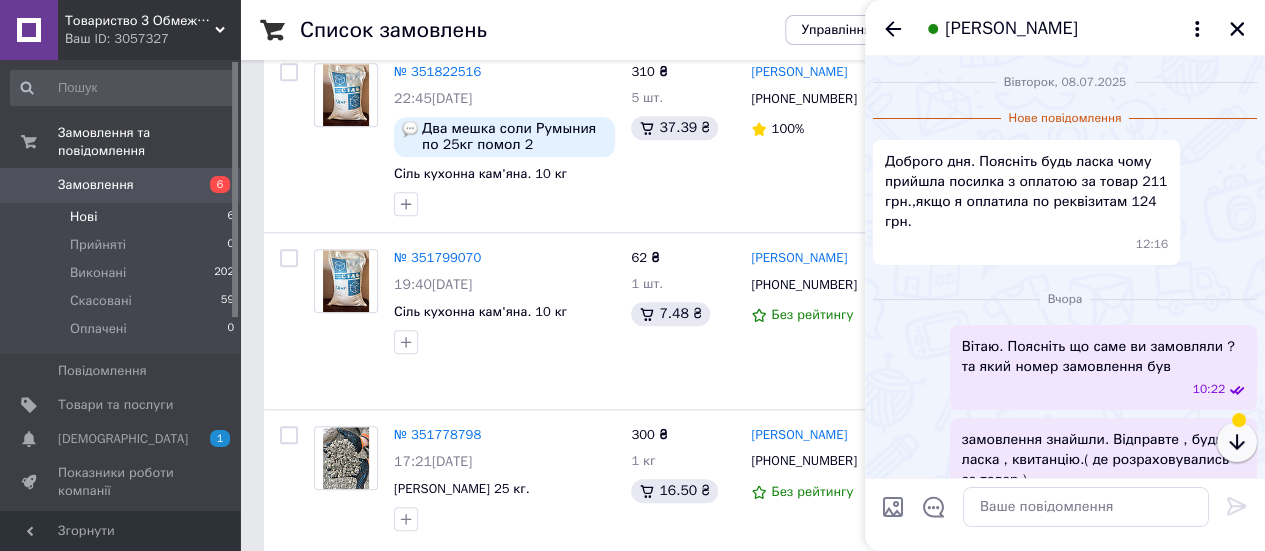 click 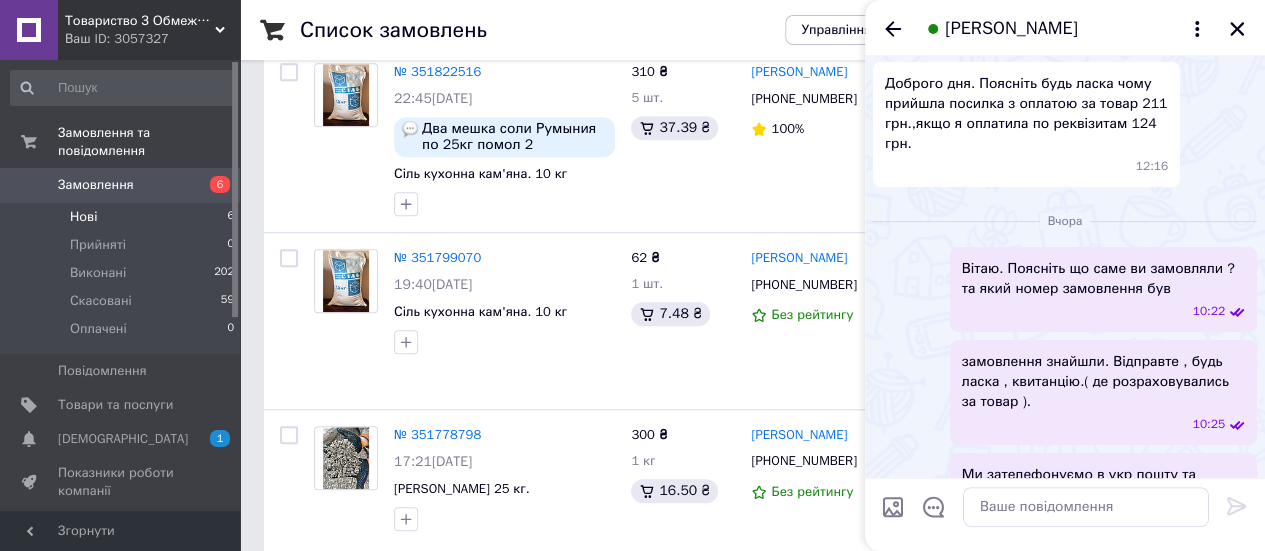 scroll, scrollTop: 14, scrollLeft: 0, axis: vertical 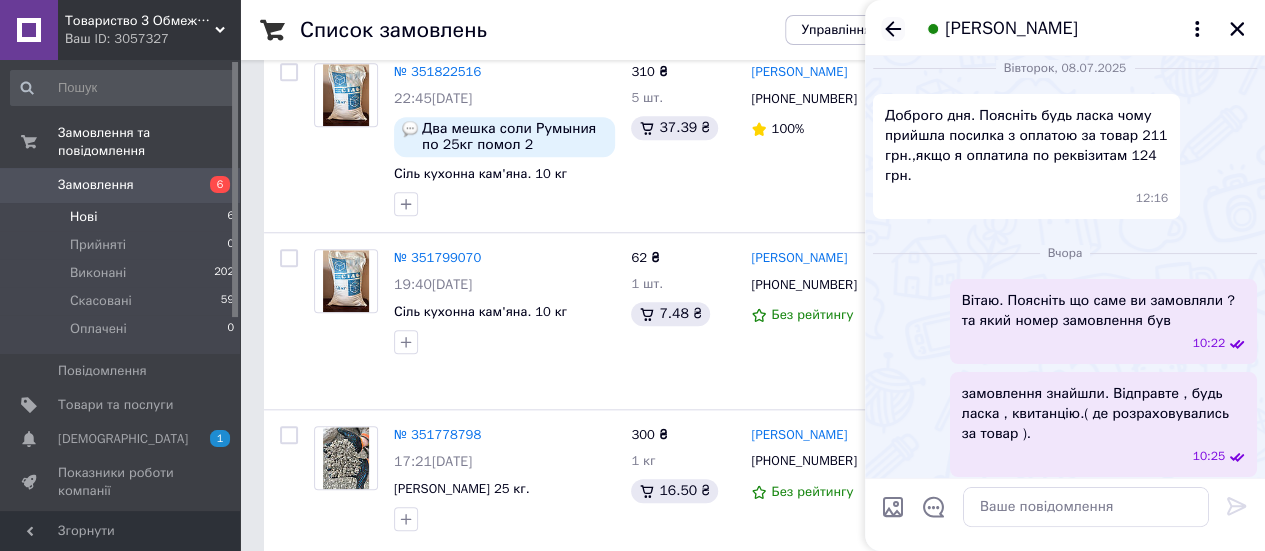 click 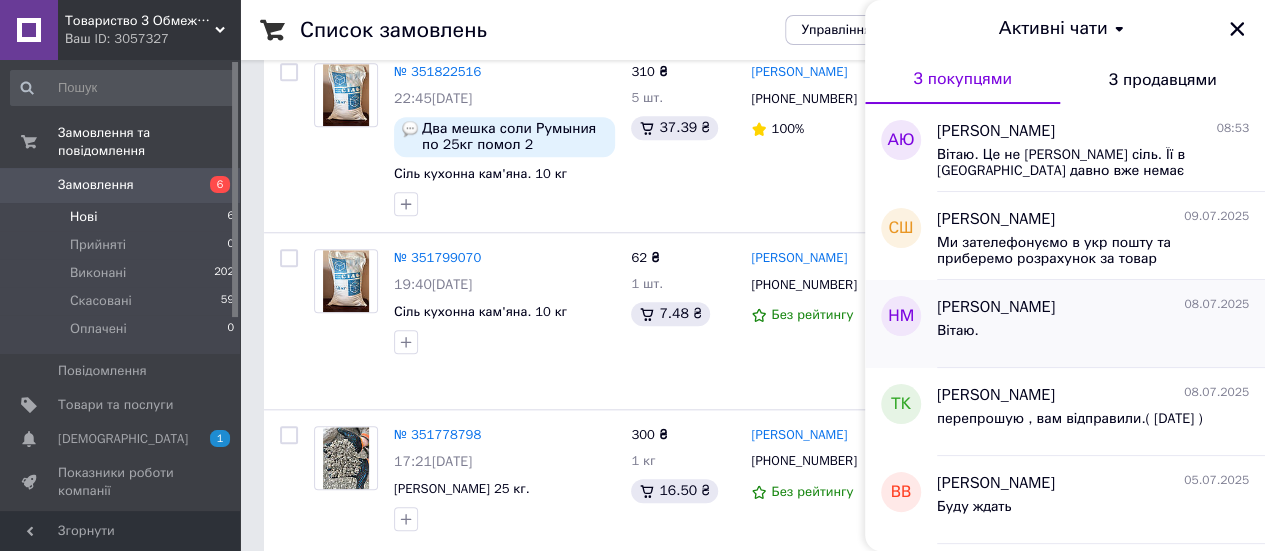 scroll, scrollTop: 200, scrollLeft: 0, axis: vertical 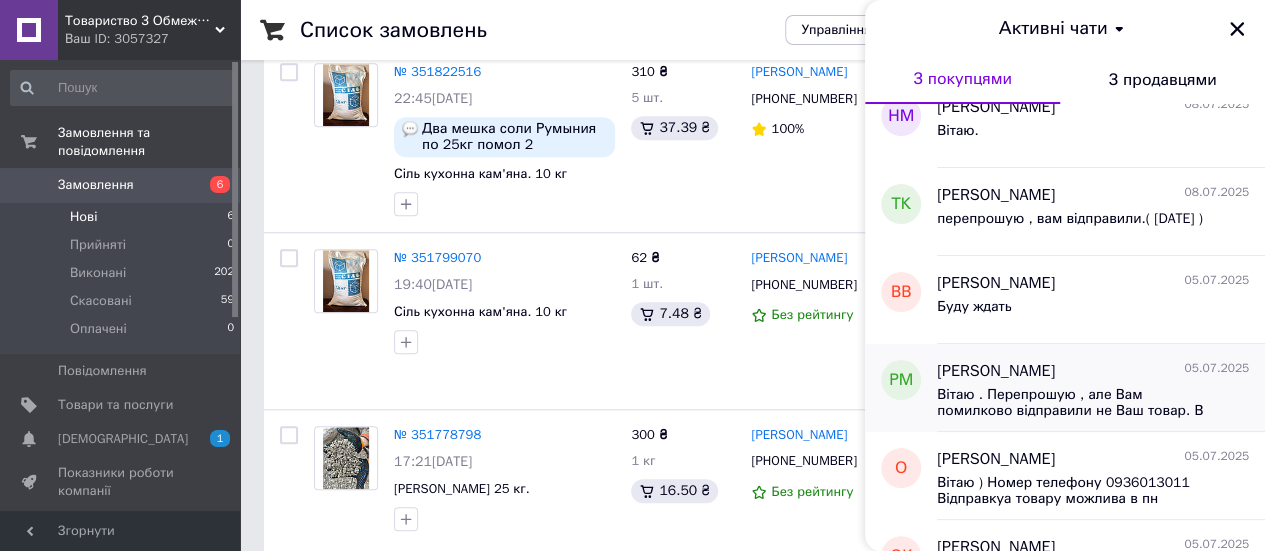 click on "[PERSON_NAME]" at bounding box center (996, 371) 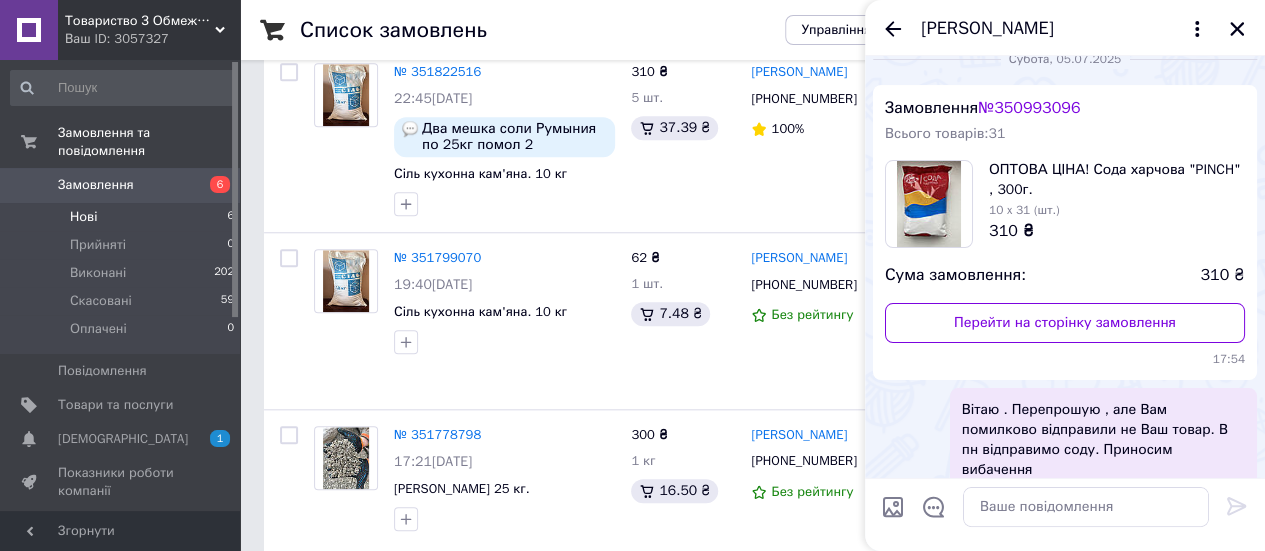 scroll, scrollTop: 45, scrollLeft: 0, axis: vertical 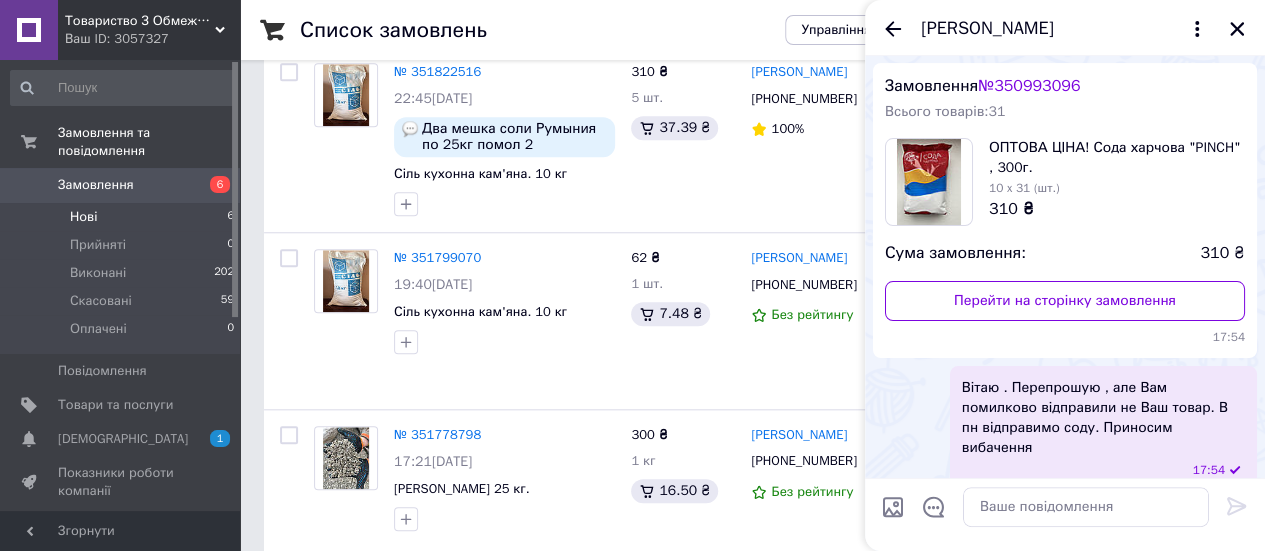 click on "[PERSON_NAME]" at bounding box center [987, 29] 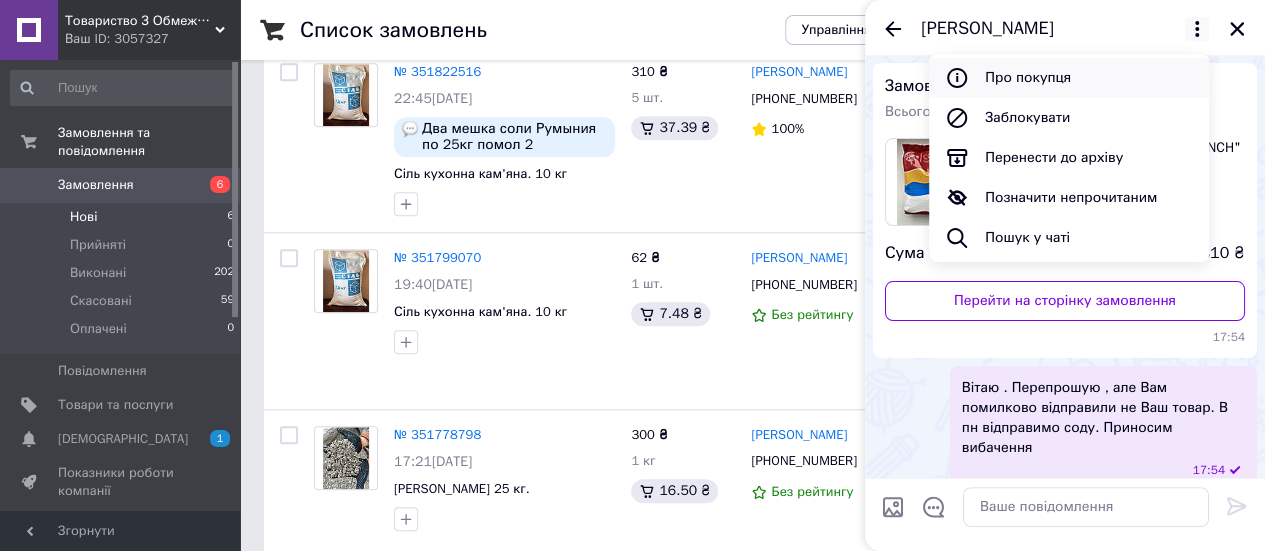 click on "Про покупця" at bounding box center [1069, 78] 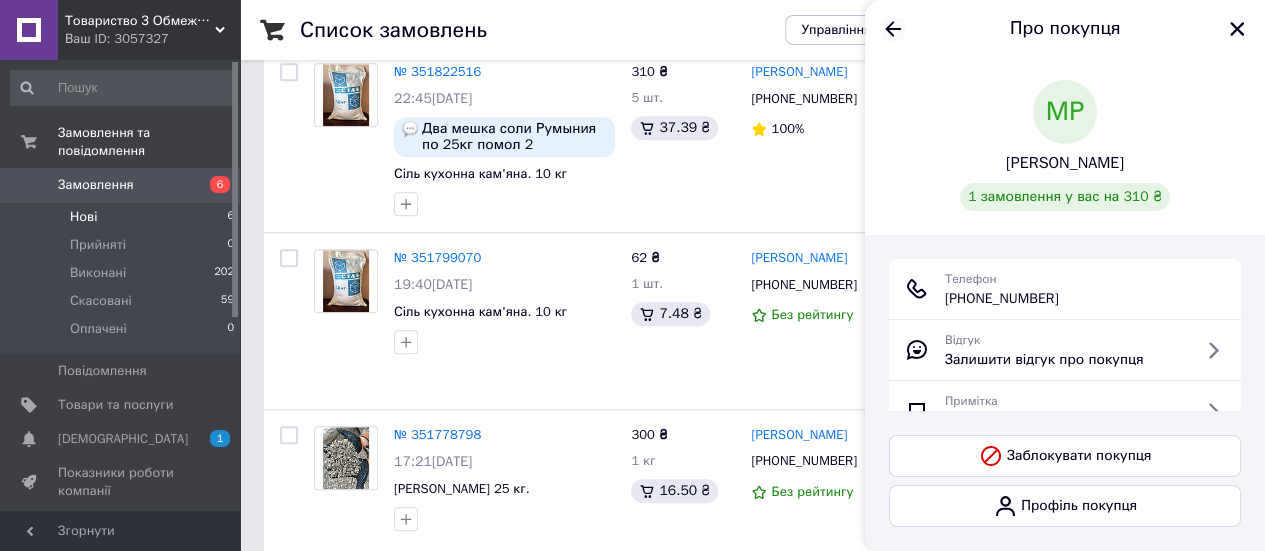 click 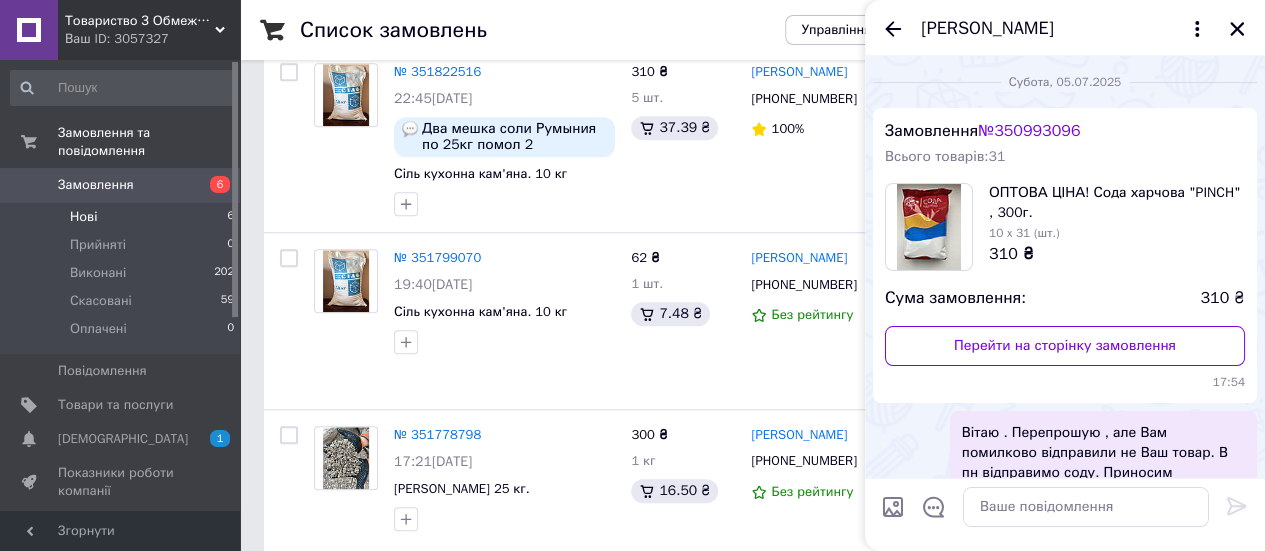 scroll, scrollTop: 45, scrollLeft: 0, axis: vertical 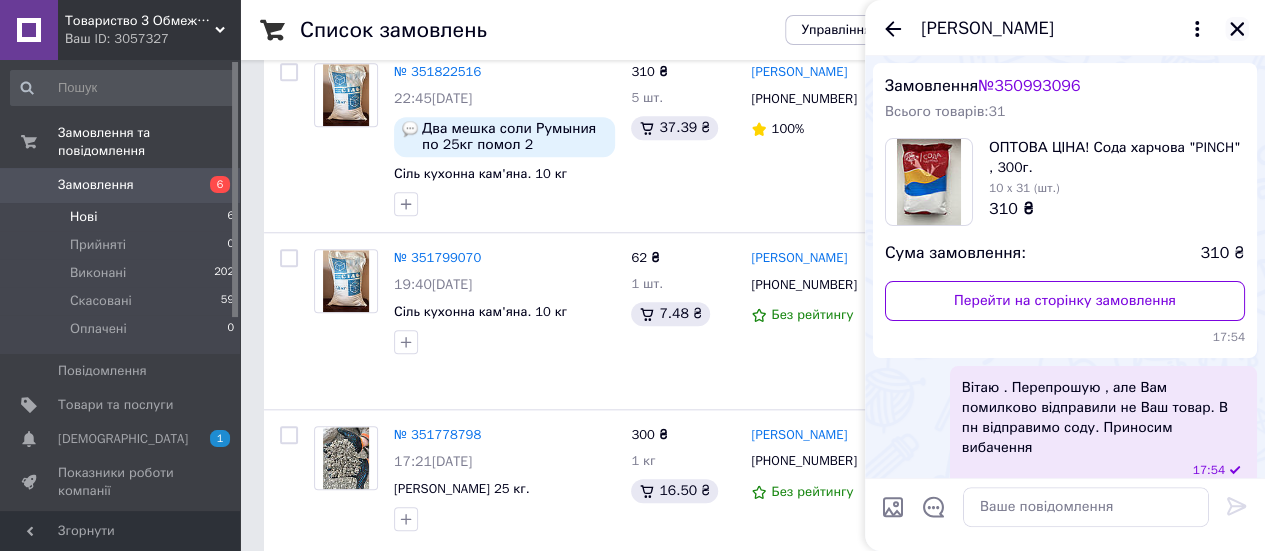 click 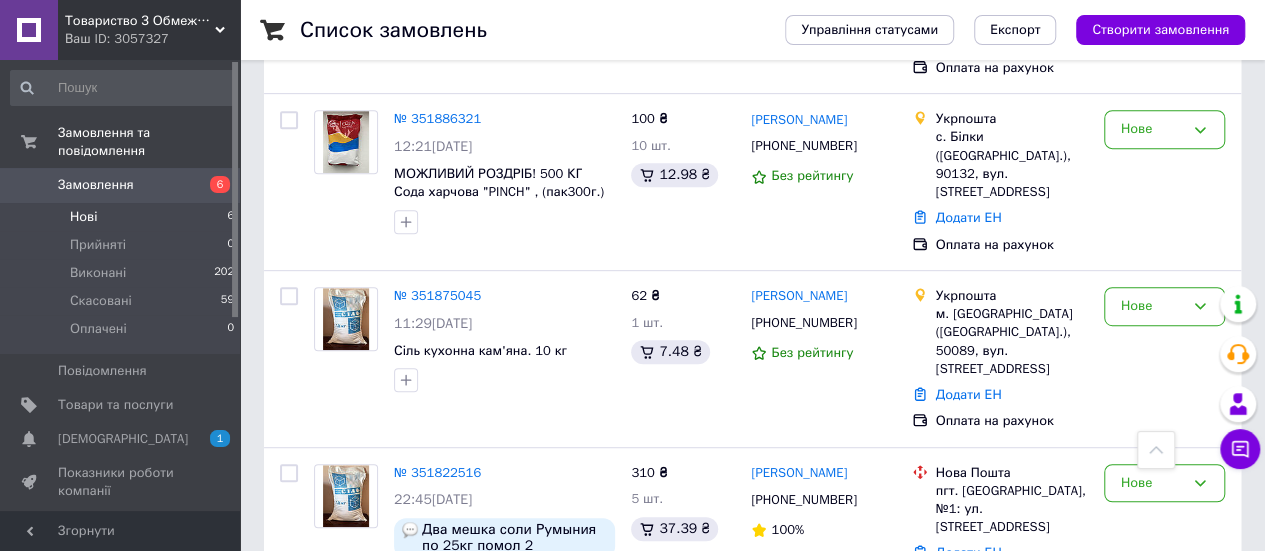 scroll, scrollTop: 307, scrollLeft: 0, axis: vertical 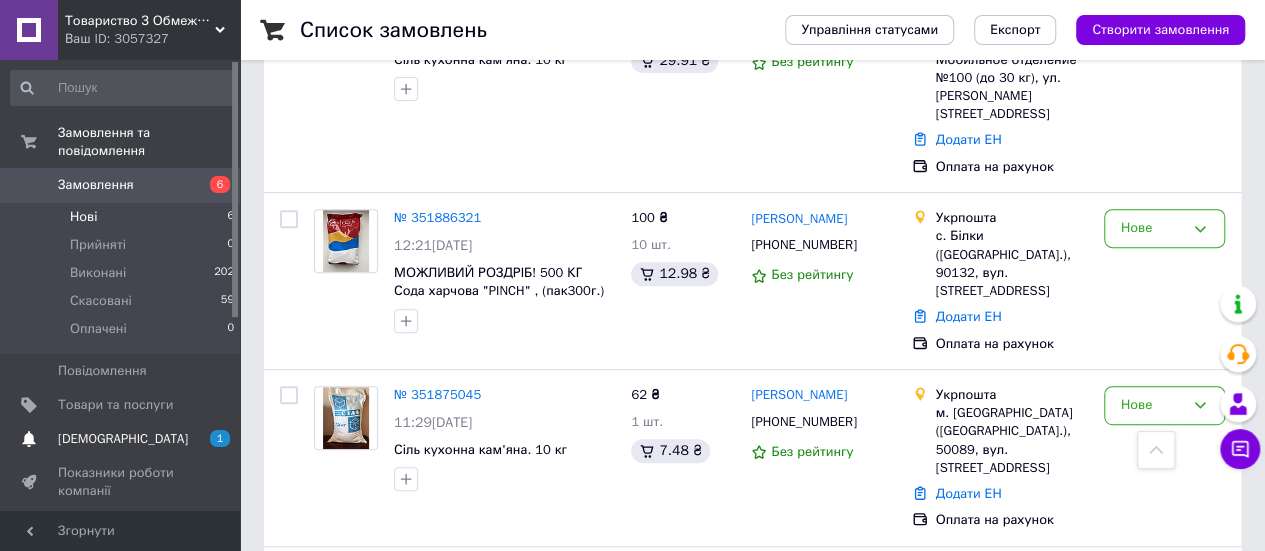 click on "[DEMOGRAPHIC_DATA]" at bounding box center (123, 439) 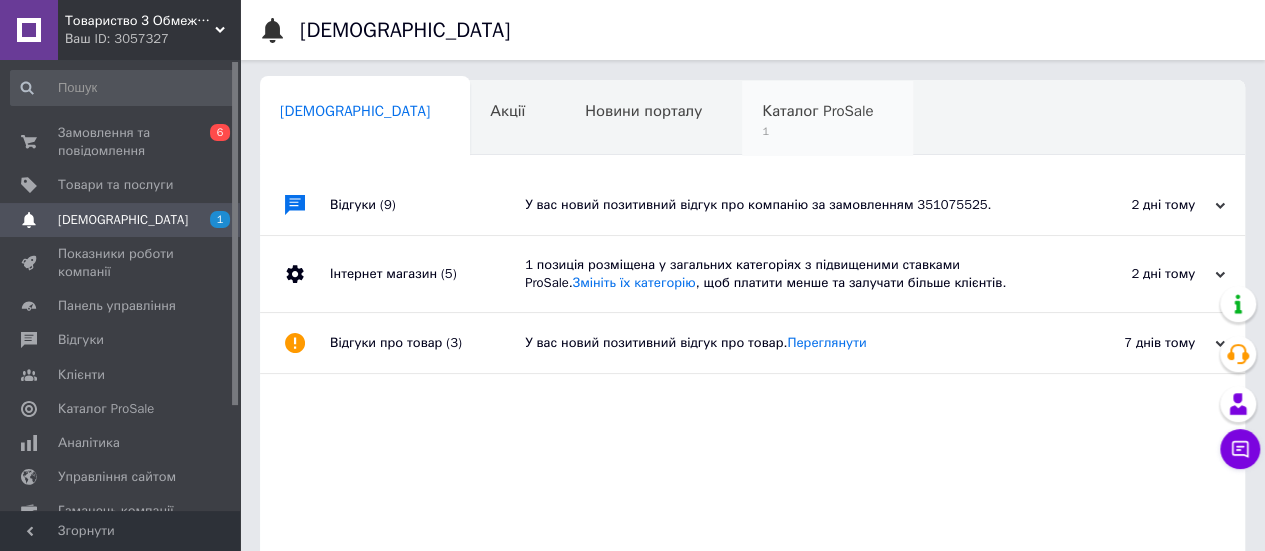 click on "Каталог ProSale" at bounding box center [817, 111] 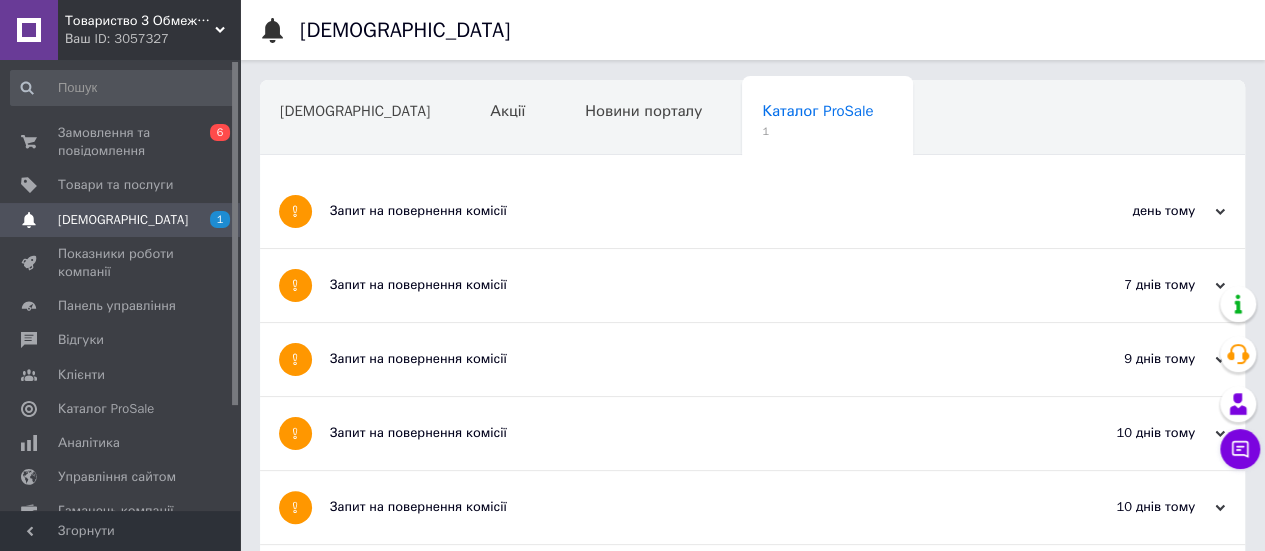 click on "Запит на повернення комісії" at bounding box center [677, 211] 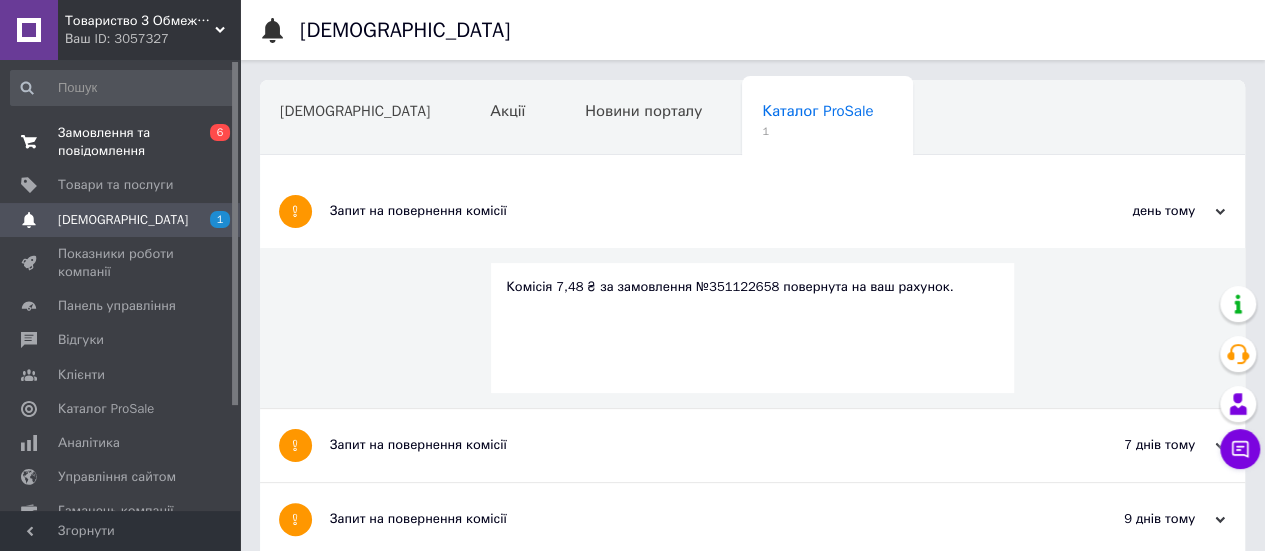 click on "Замовлення та повідомлення" at bounding box center [121, 142] 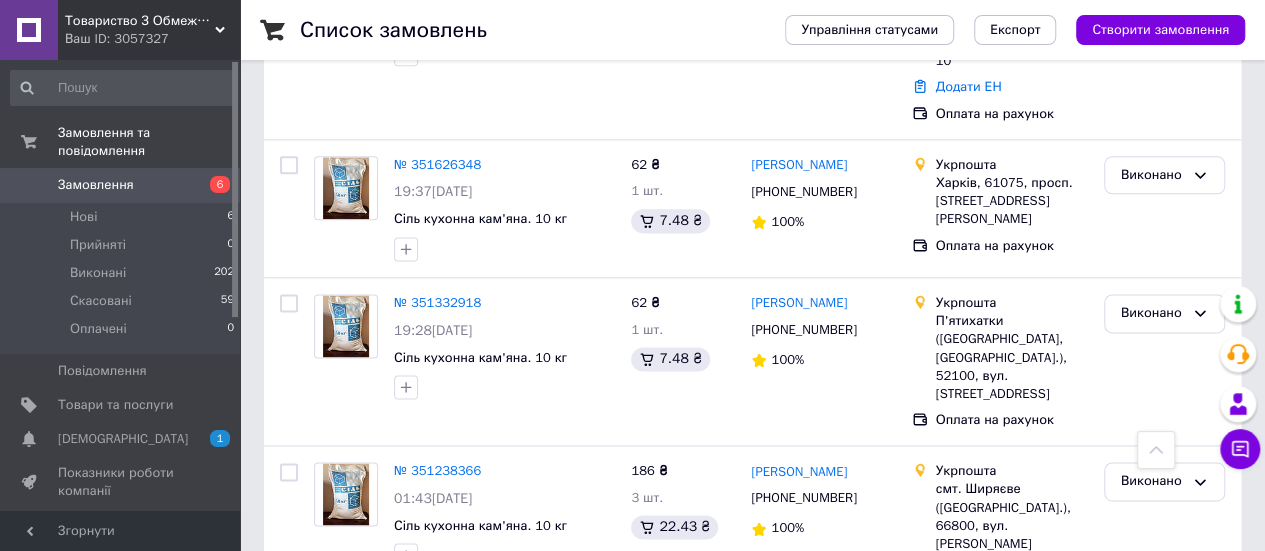 scroll, scrollTop: 1000, scrollLeft: 0, axis: vertical 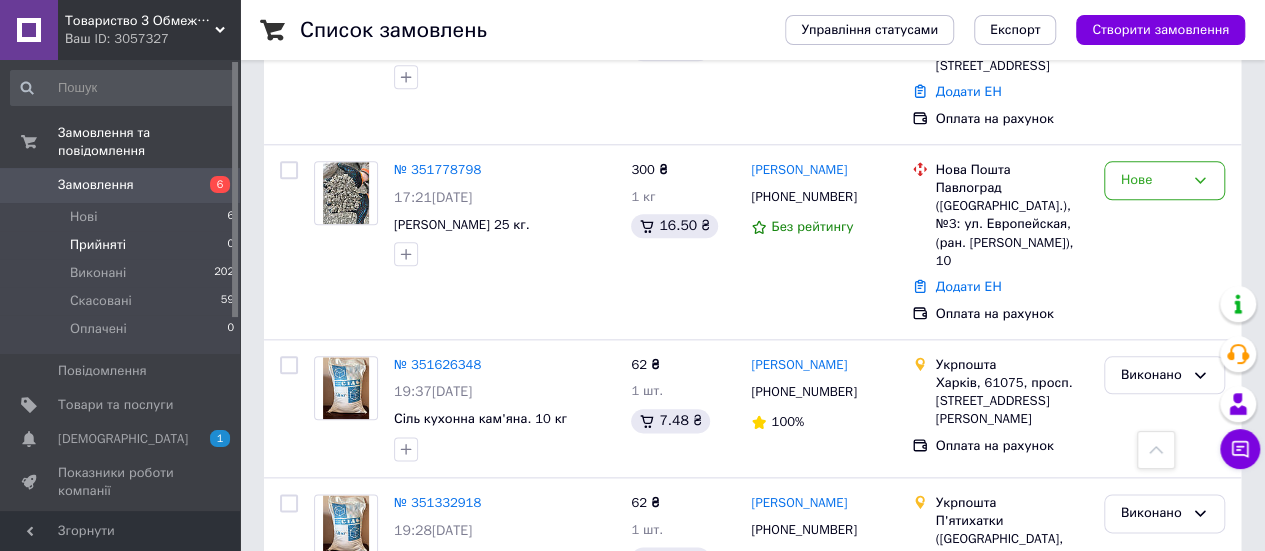 click on "Прийняті 0" at bounding box center [123, 245] 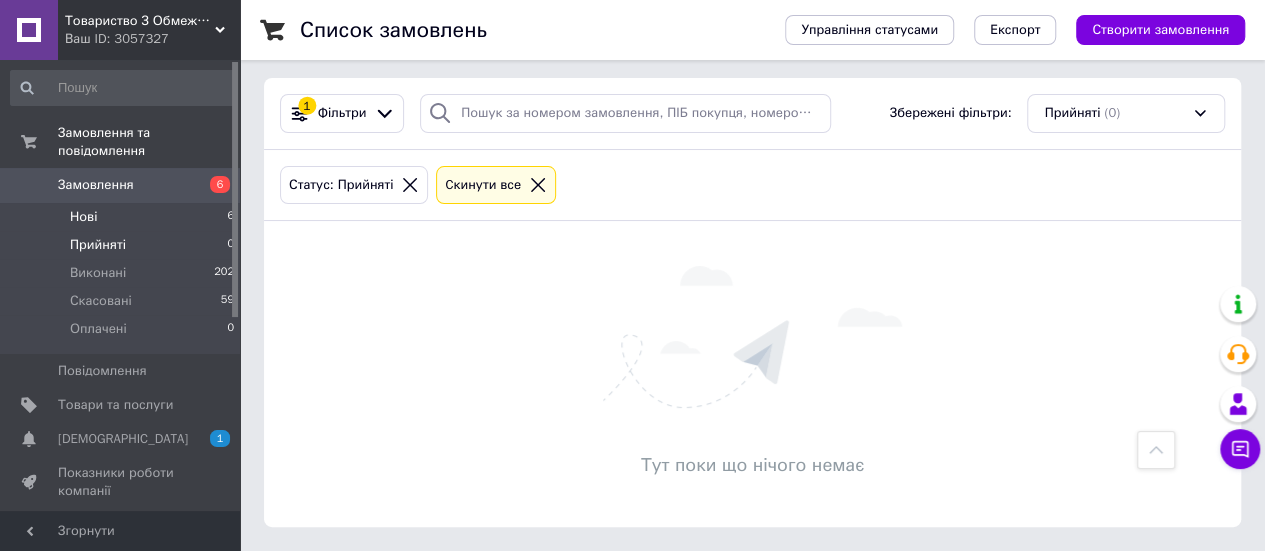 scroll, scrollTop: 0, scrollLeft: 0, axis: both 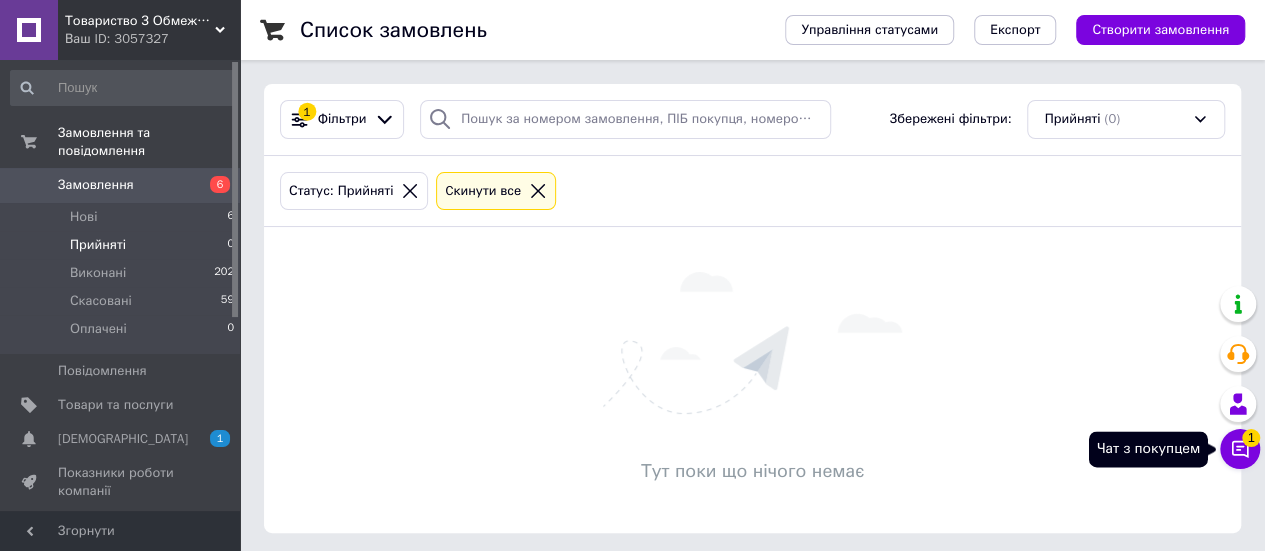 click 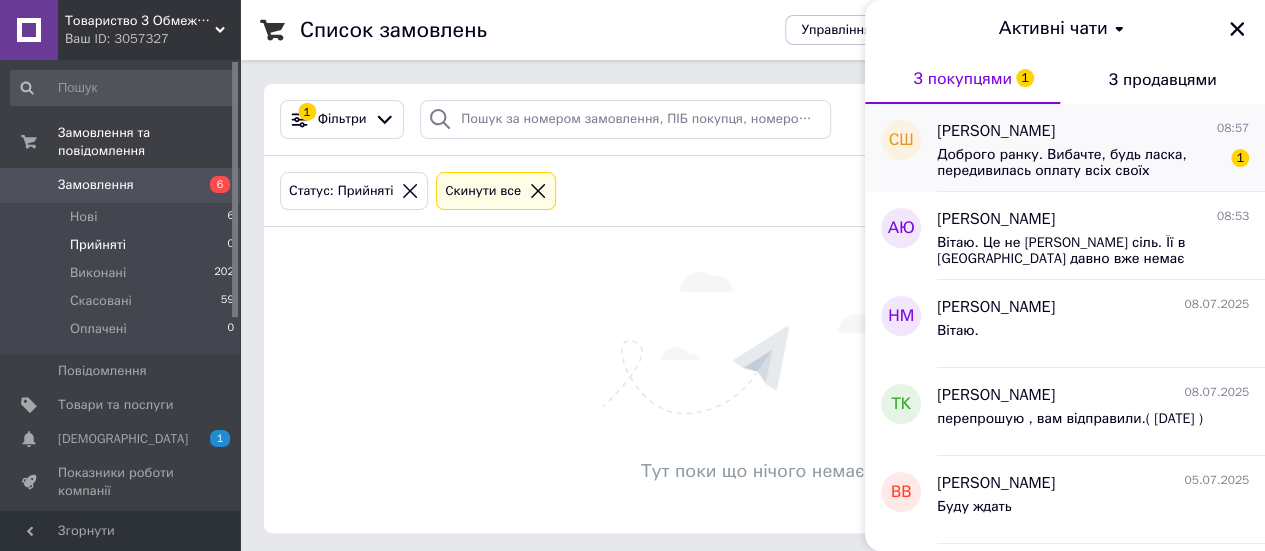 click on "Доброго ранку. Вибачте, будь ласка, передивилась оплату всіх своїх замовлень і дійсно за Ваше замовлення оплати не було. Вибачте ще раз!. Сьогодні замовлення заберу." at bounding box center (1079, 163) 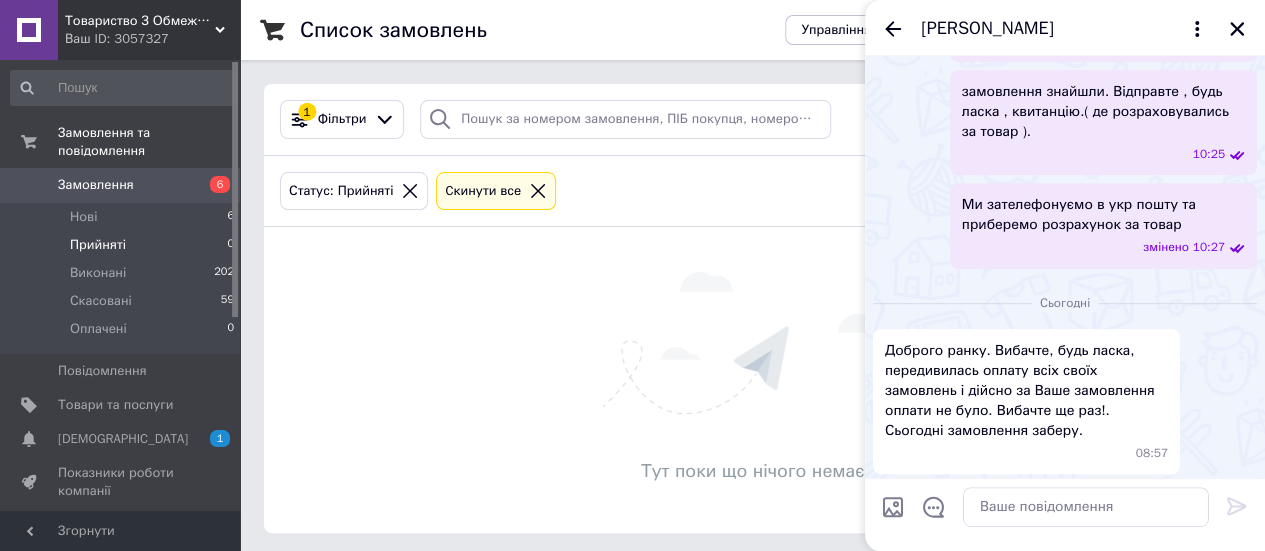 scroll, scrollTop: 353, scrollLeft: 0, axis: vertical 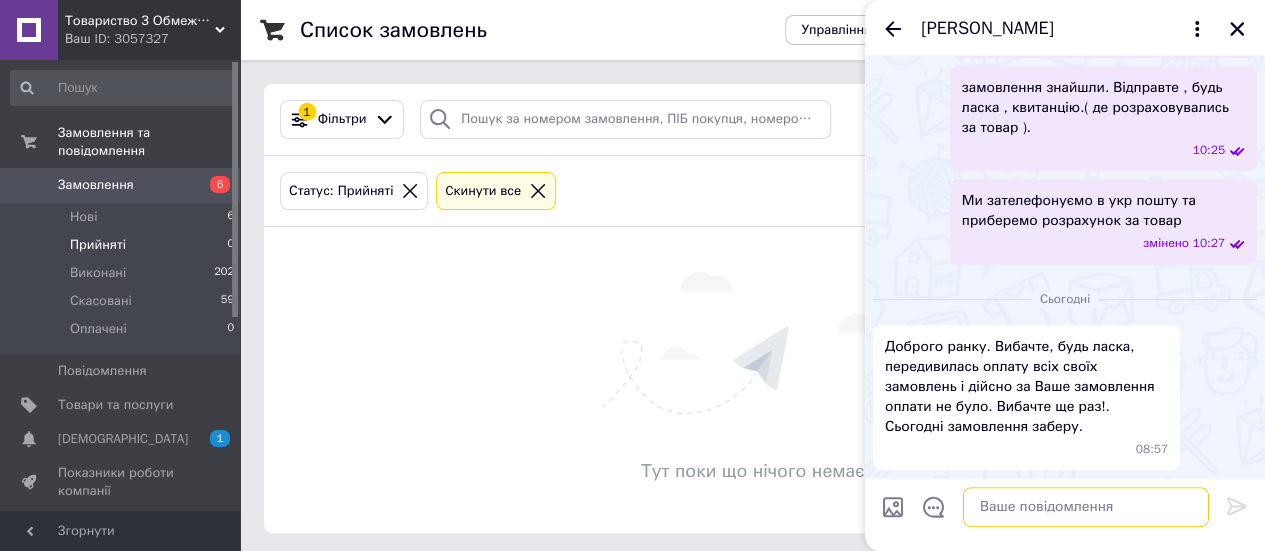 click at bounding box center (1086, 507) 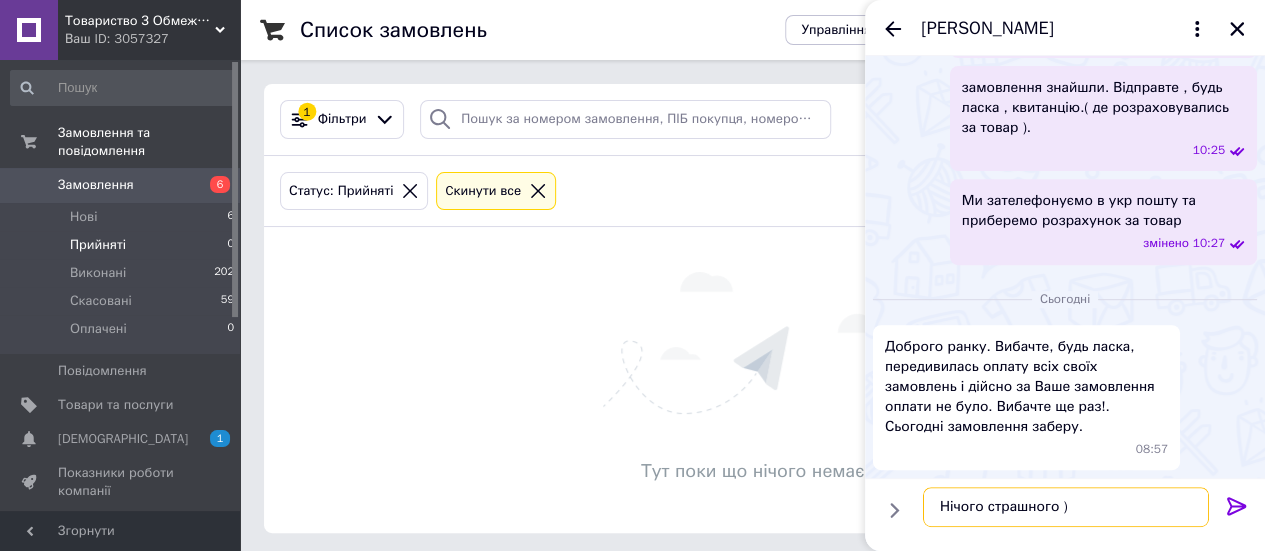 scroll, scrollTop: 11, scrollLeft: 0, axis: vertical 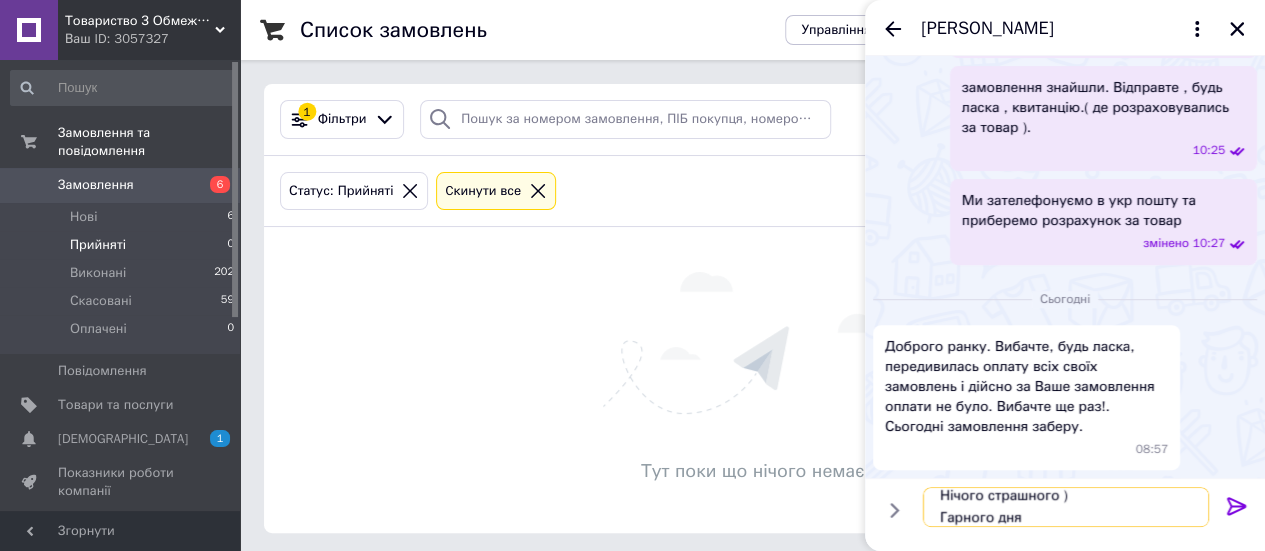 type on "Нічого страшного )
Гарного дня )" 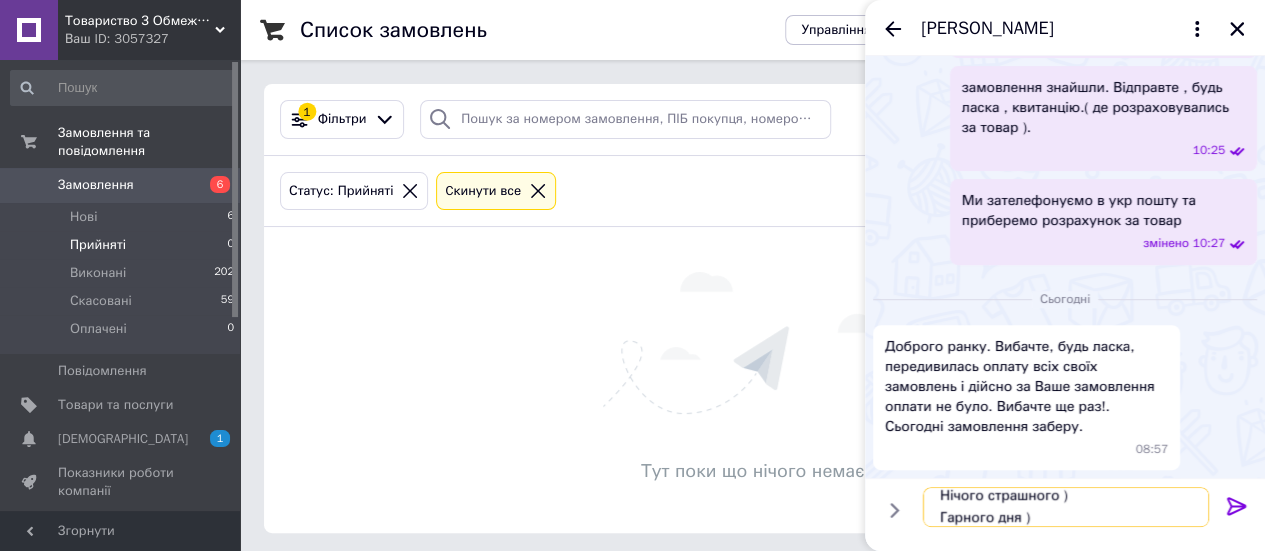 type 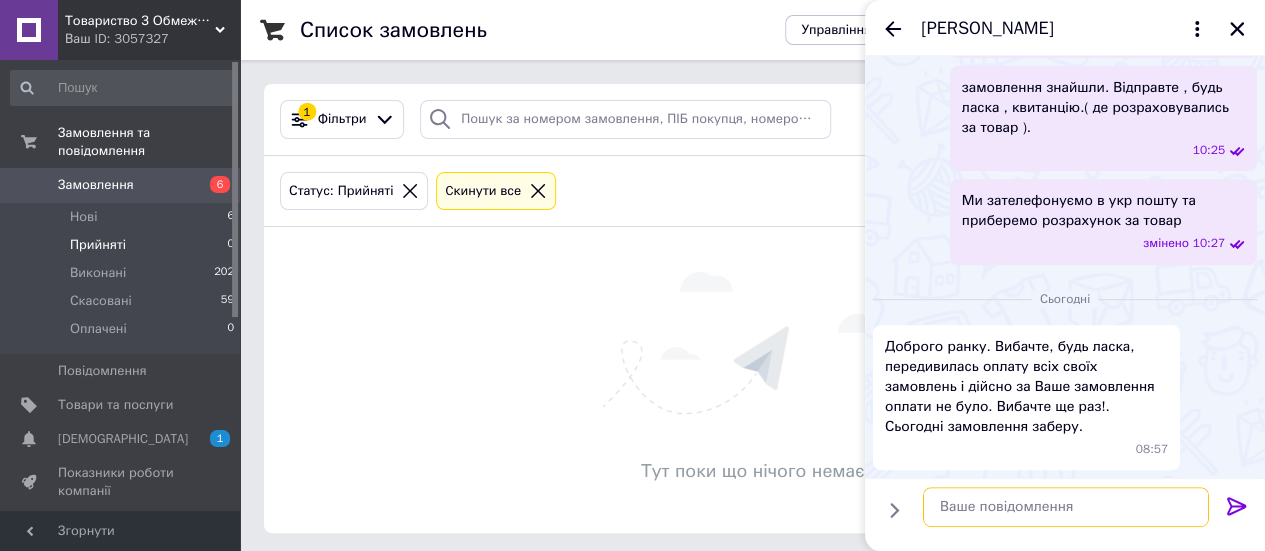 scroll, scrollTop: 0, scrollLeft: 0, axis: both 